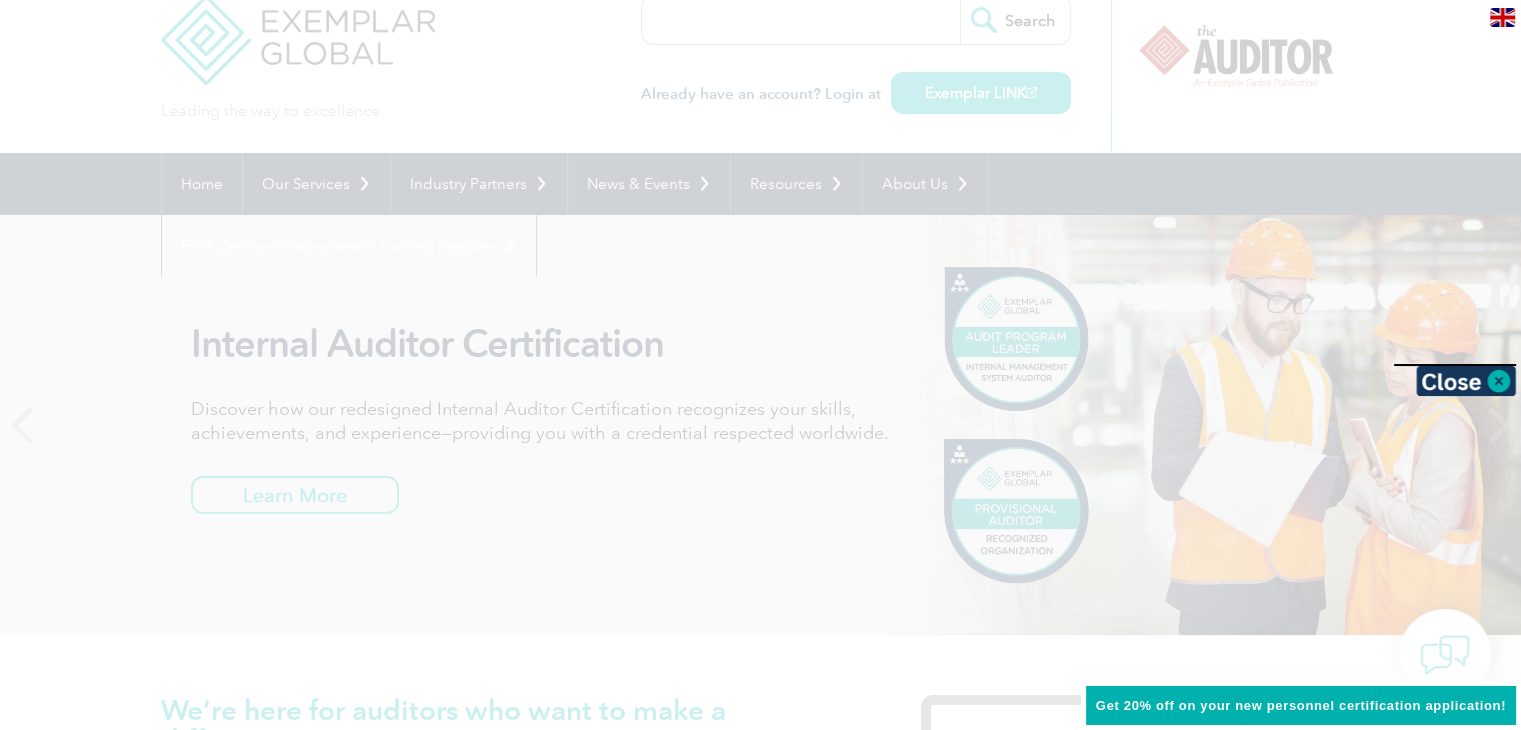 scroll, scrollTop: 0, scrollLeft: 0, axis: both 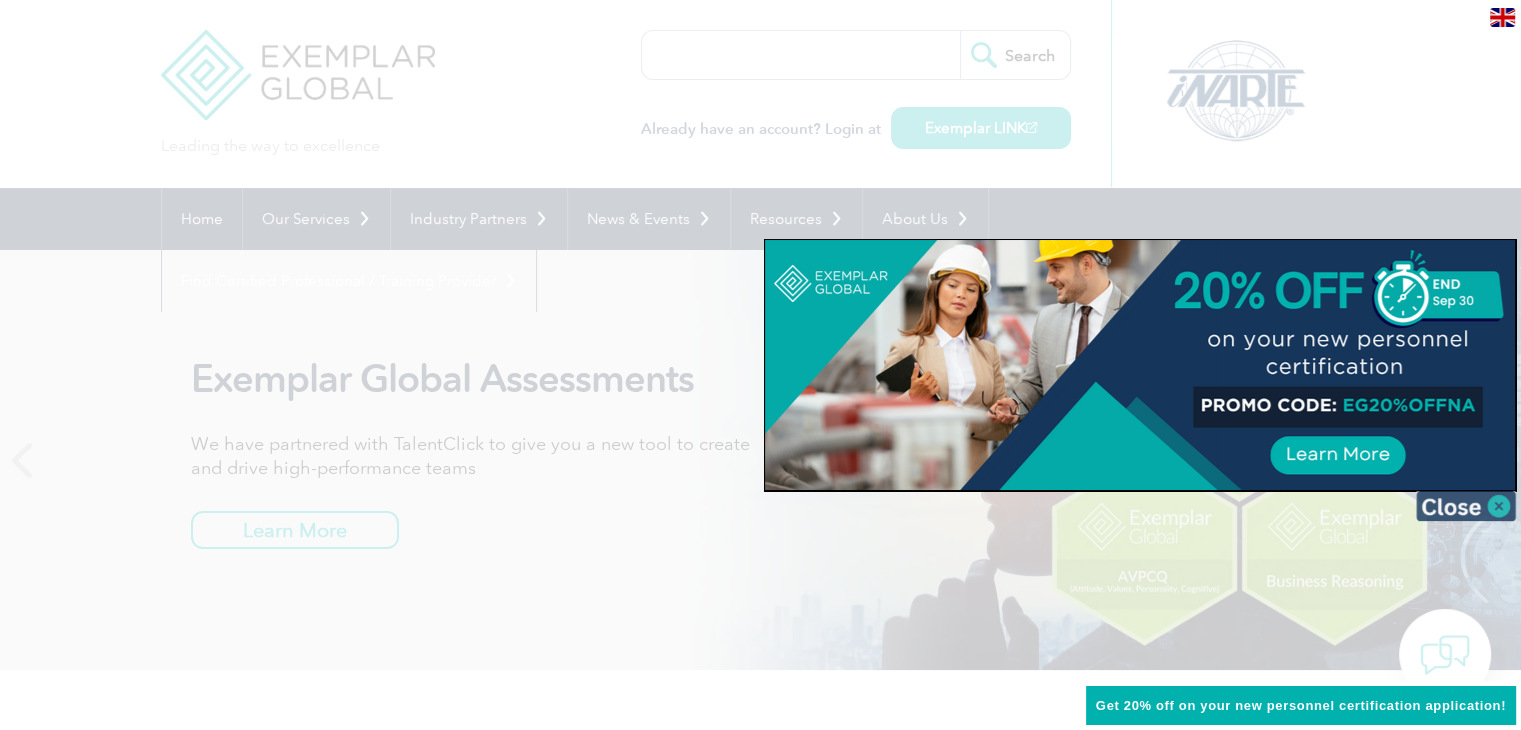 click at bounding box center [1466, 506] 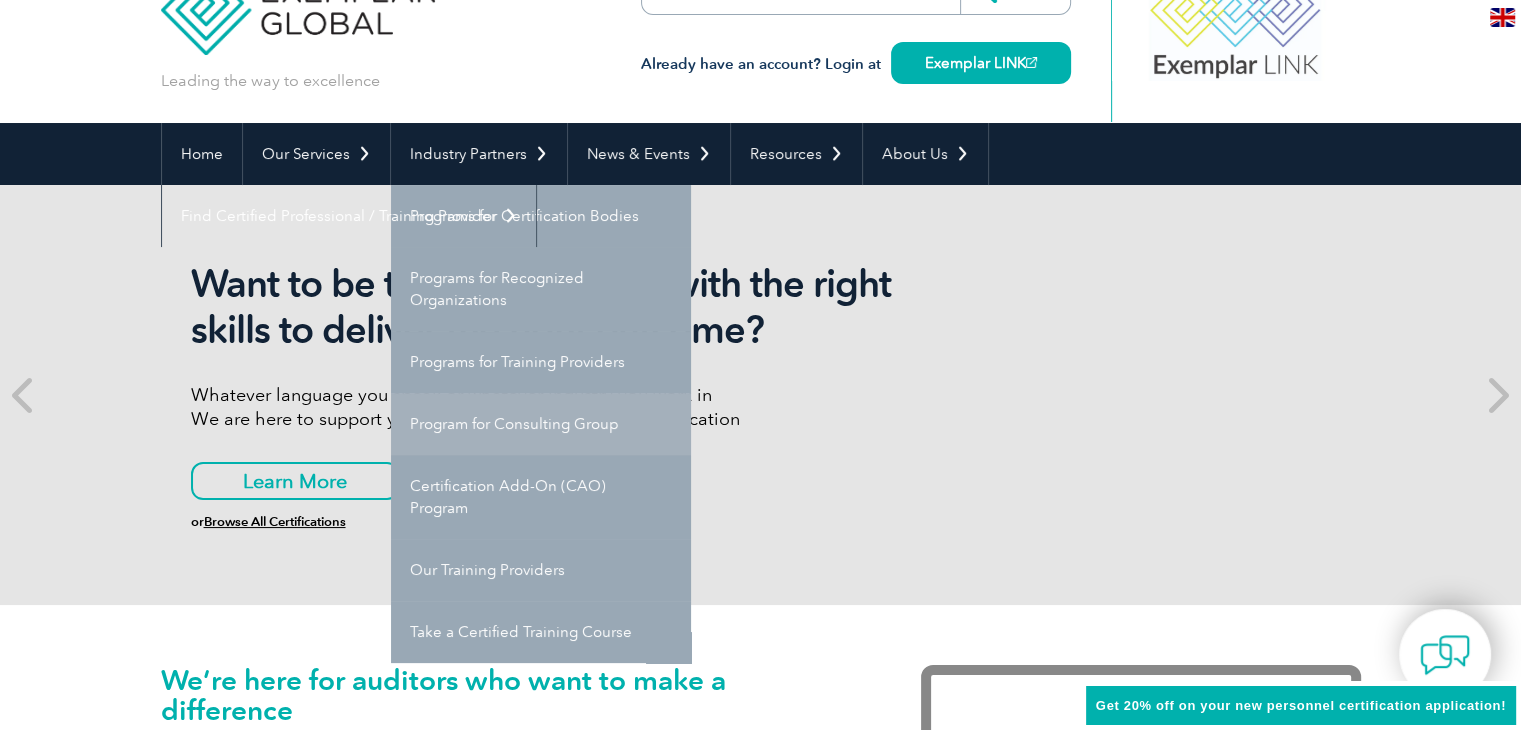 scroll, scrollTop: 100, scrollLeft: 0, axis: vertical 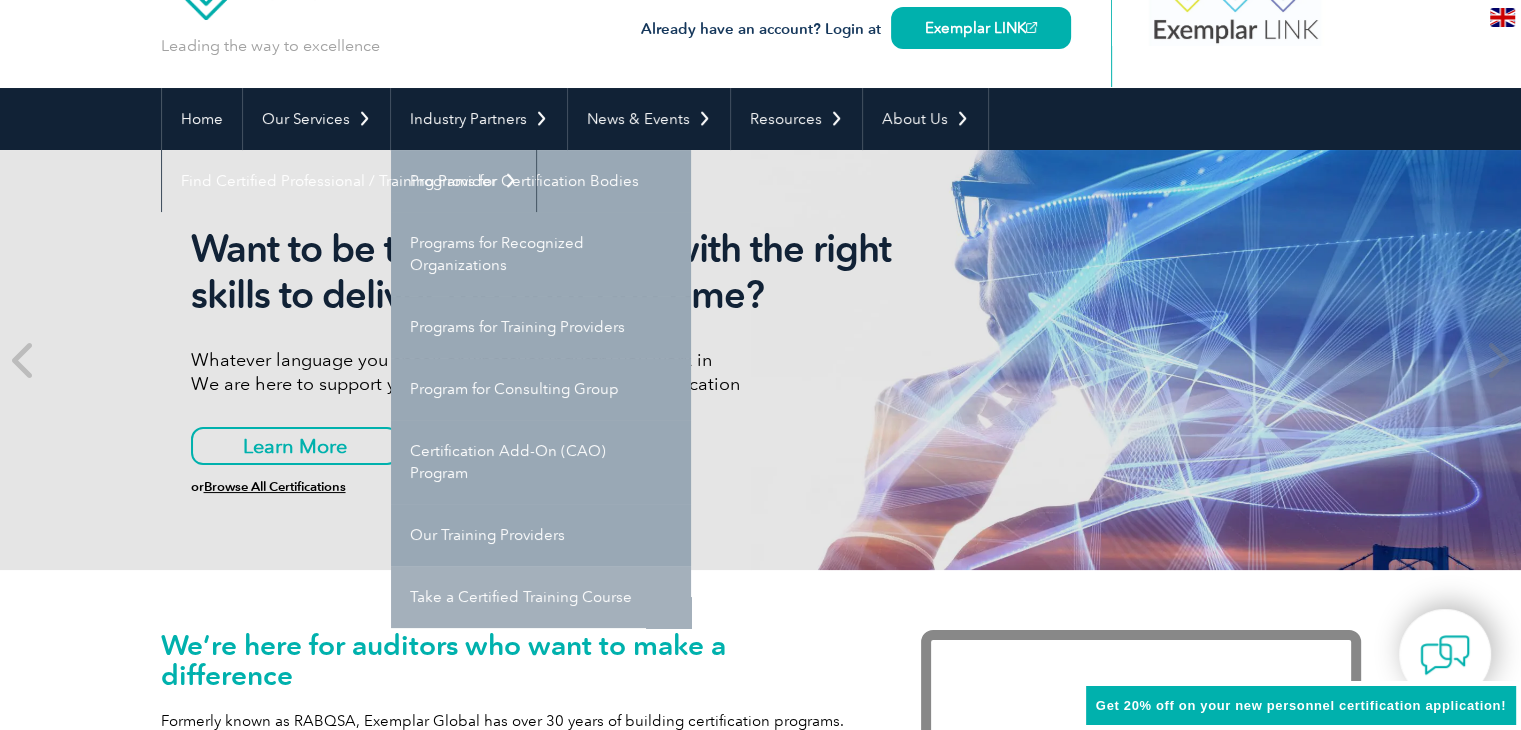 click on "Take a Certified Training Course" at bounding box center (541, 597) 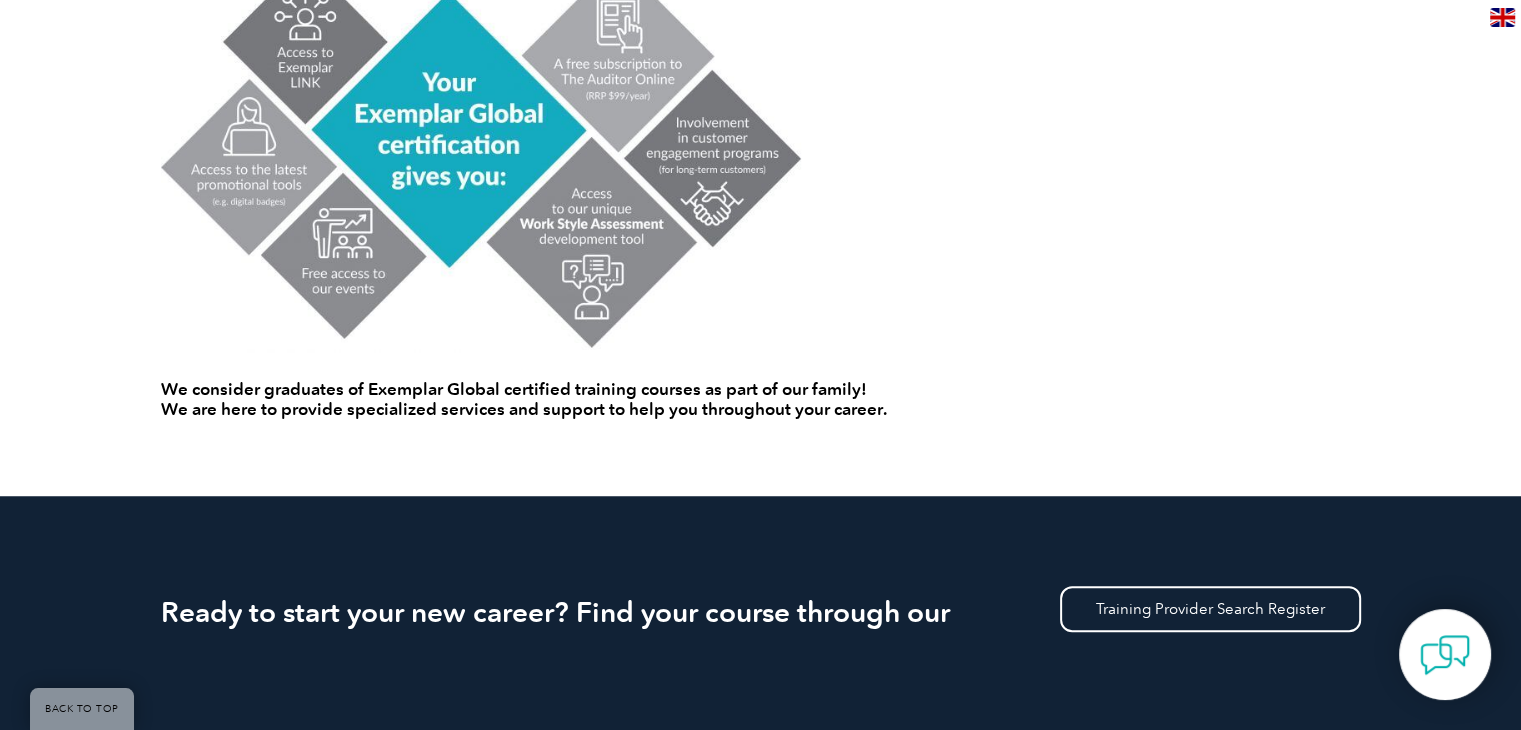 scroll, scrollTop: 1500, scrollLeft: 0, axis: vertical 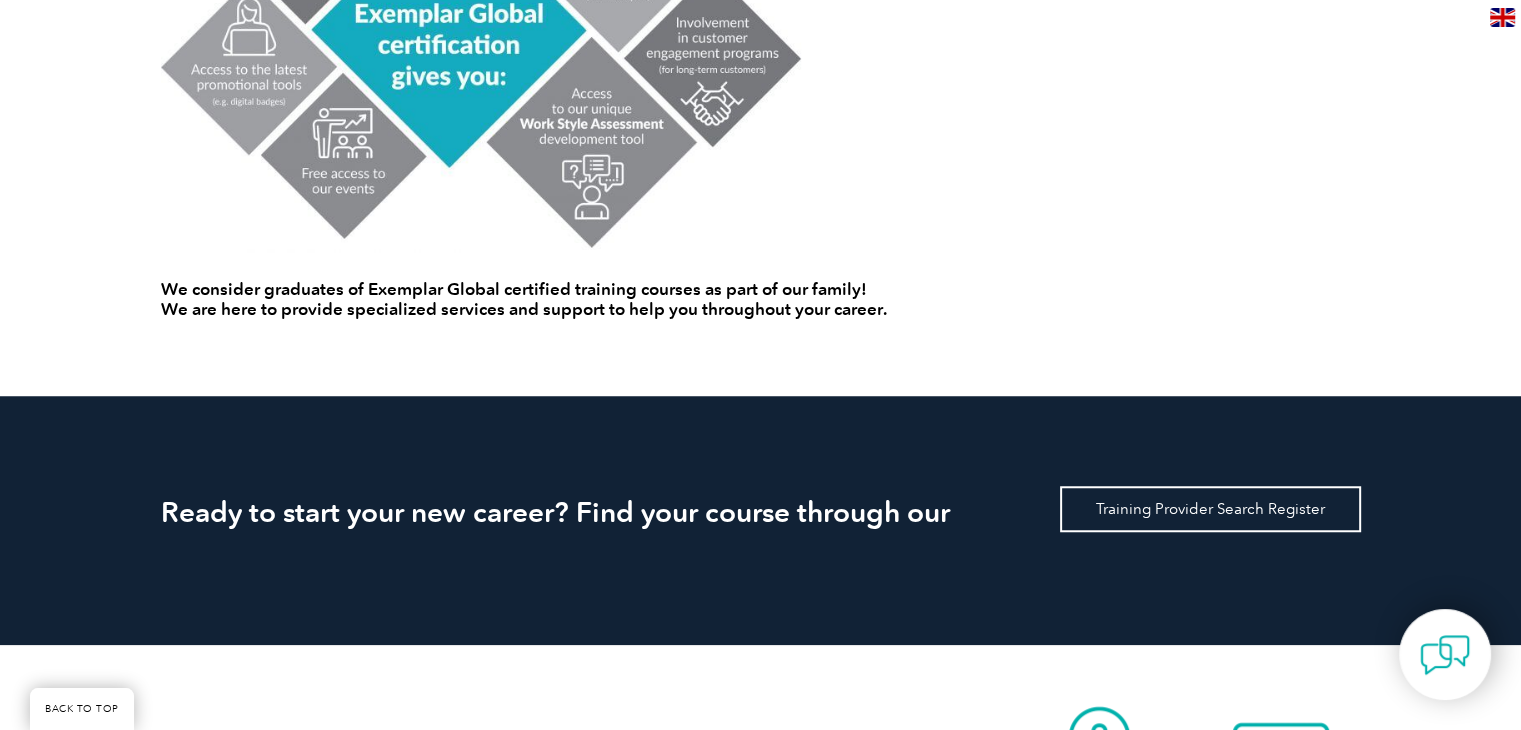 click on "Training Provider Search Register" at bounding box center [1210, 509] 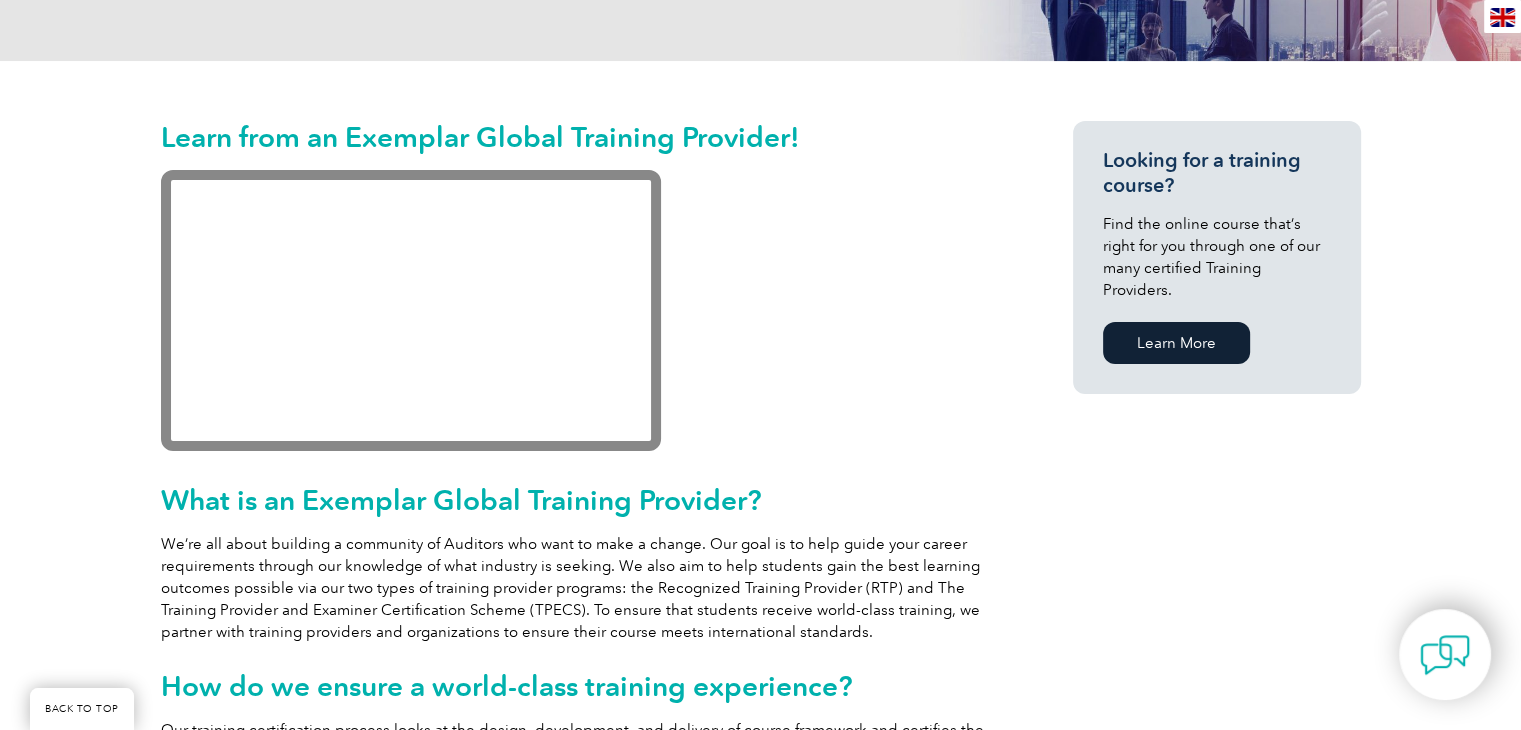 scroll, scrollTop: 500, scrollLeft: 0, axis: vertical 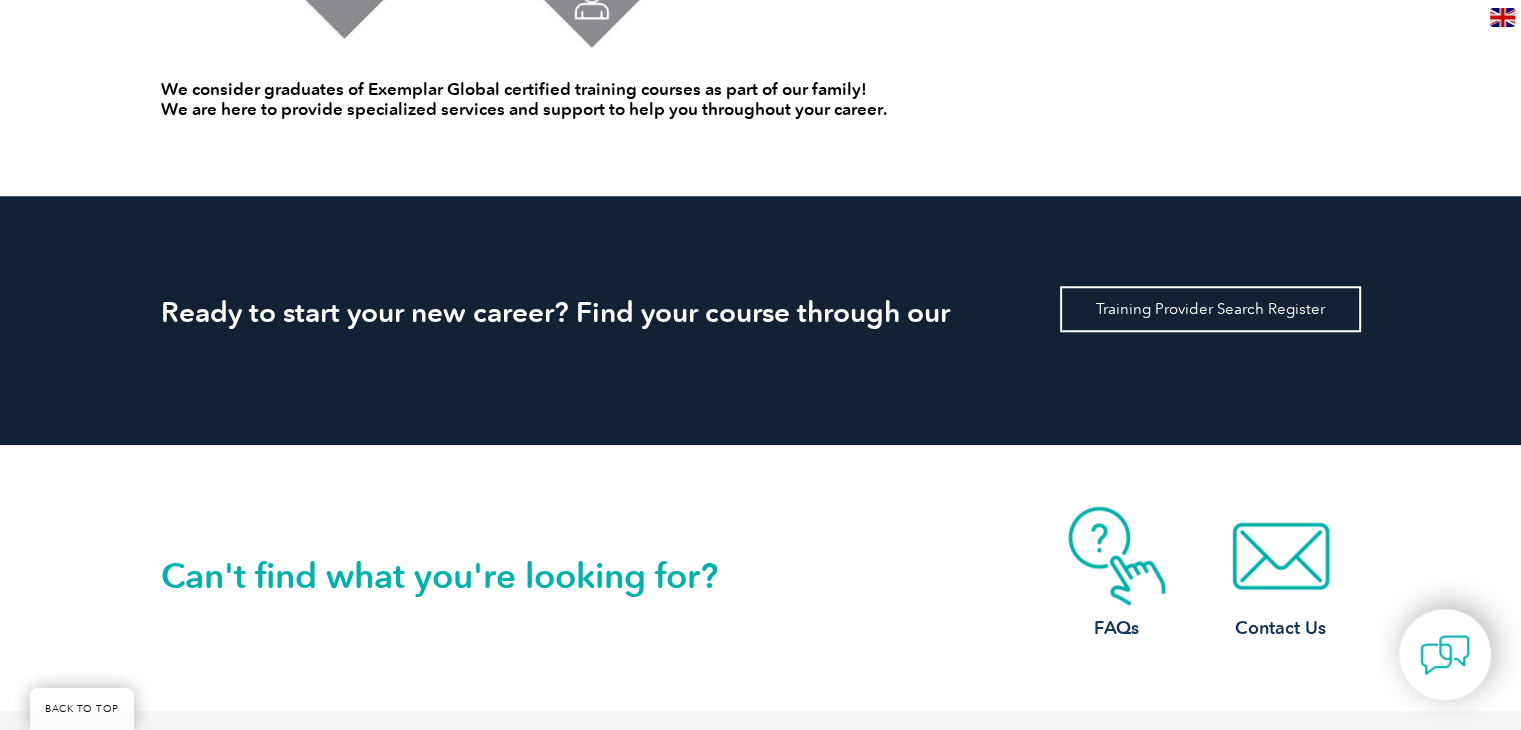 click on "Training Provider Search Register" at bounding box center (1210, 309) 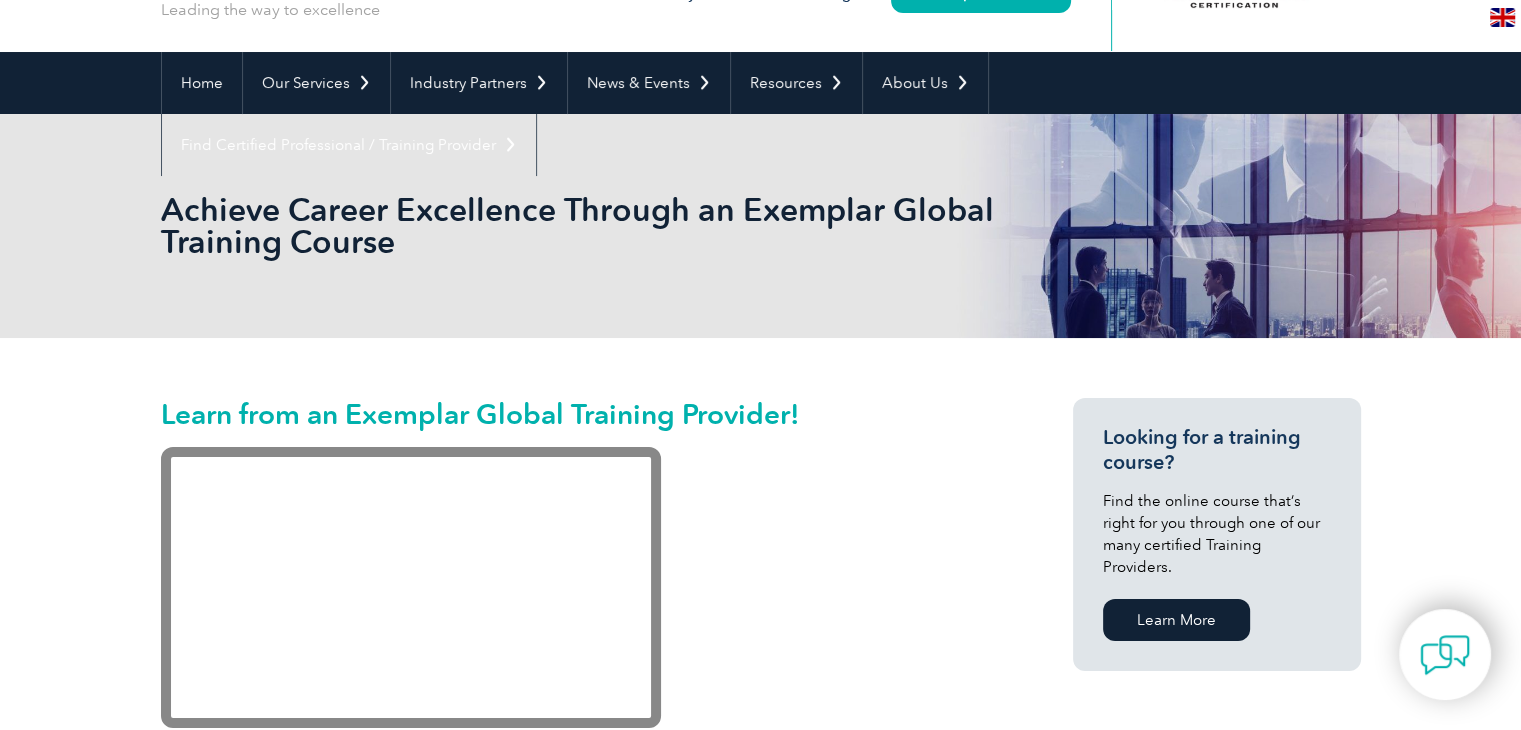 scroll, scrollTop: 300, scrollLeft: 0, axis: vertical 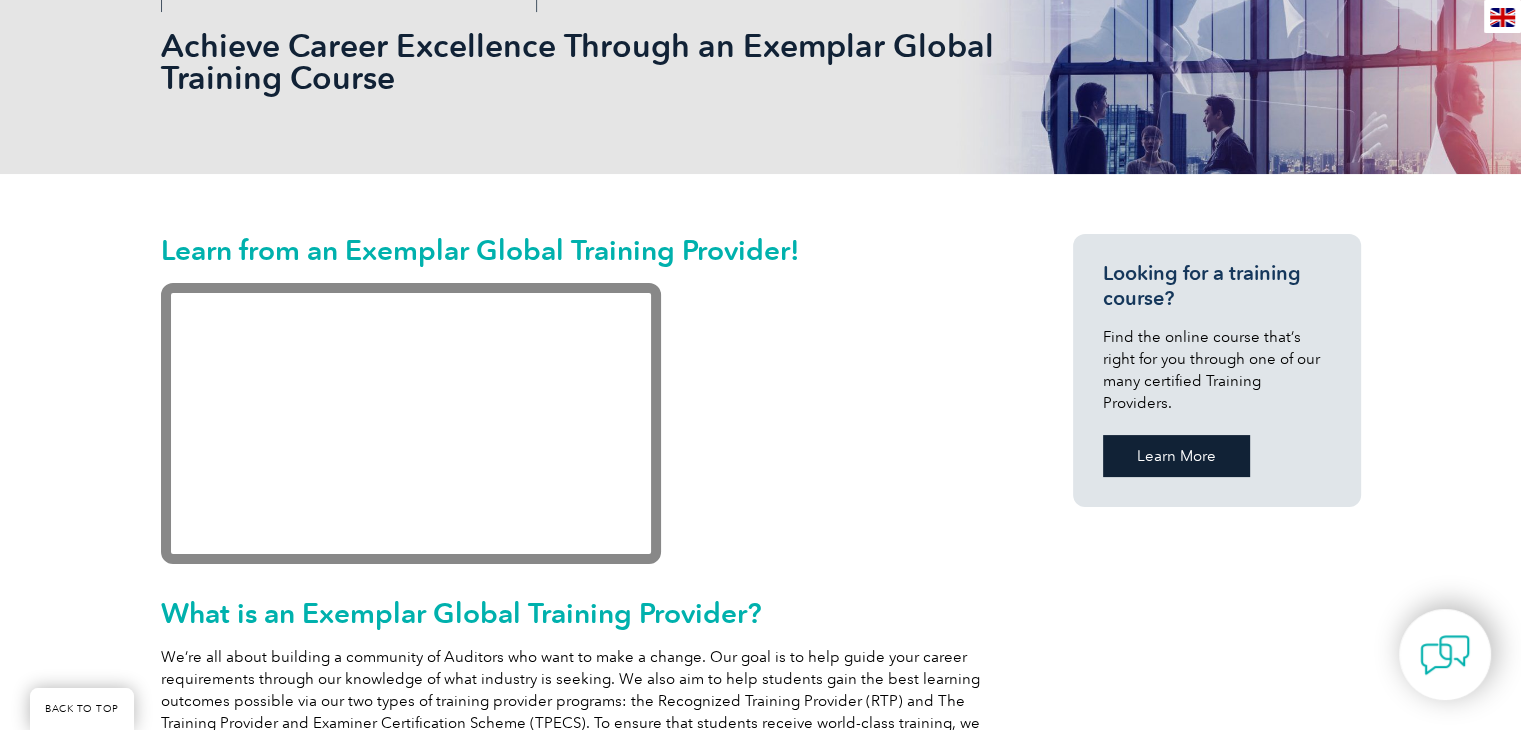click on "Learn More" at bounding box center [1176, 456] 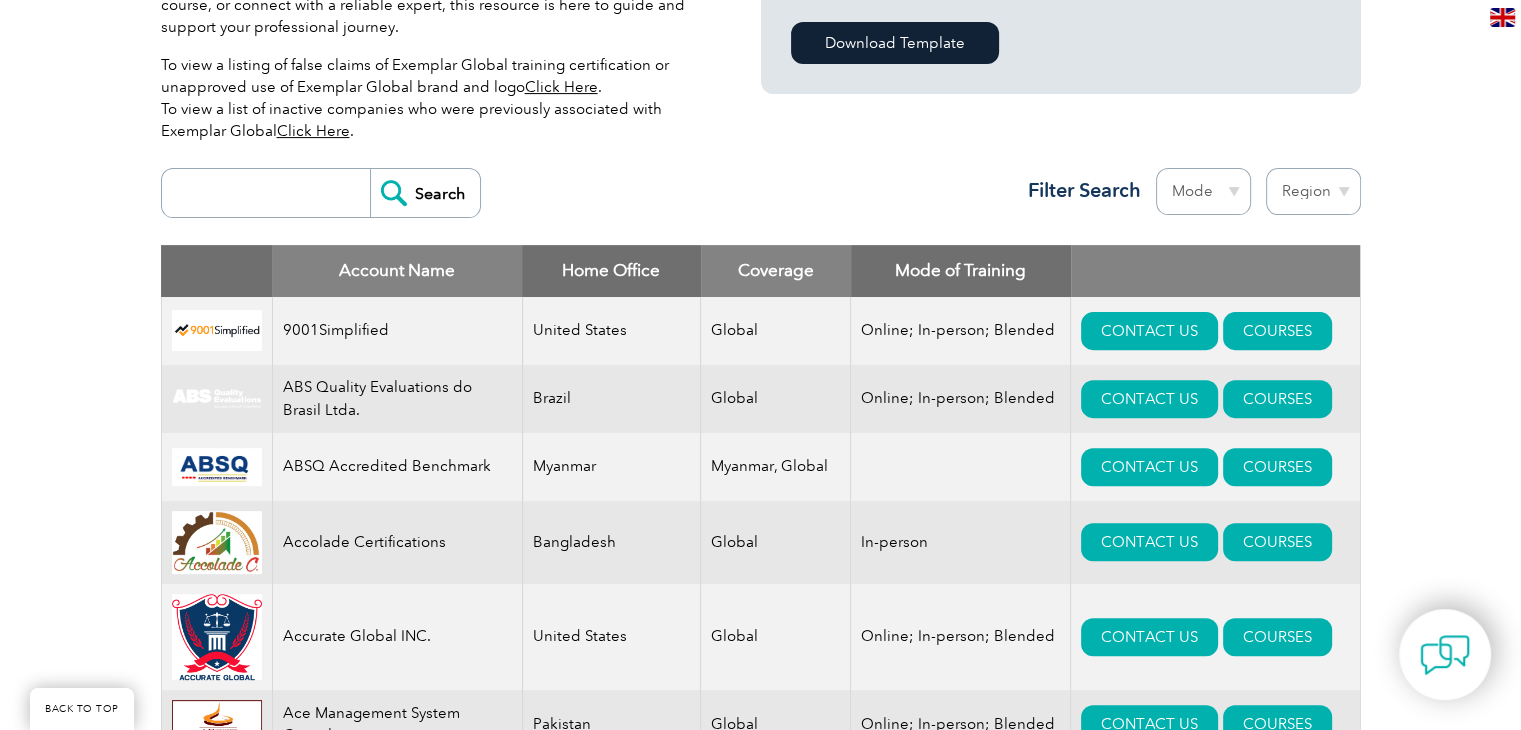 scroll, scrollTop: 600, scrollLeft: 0, axis: vertical 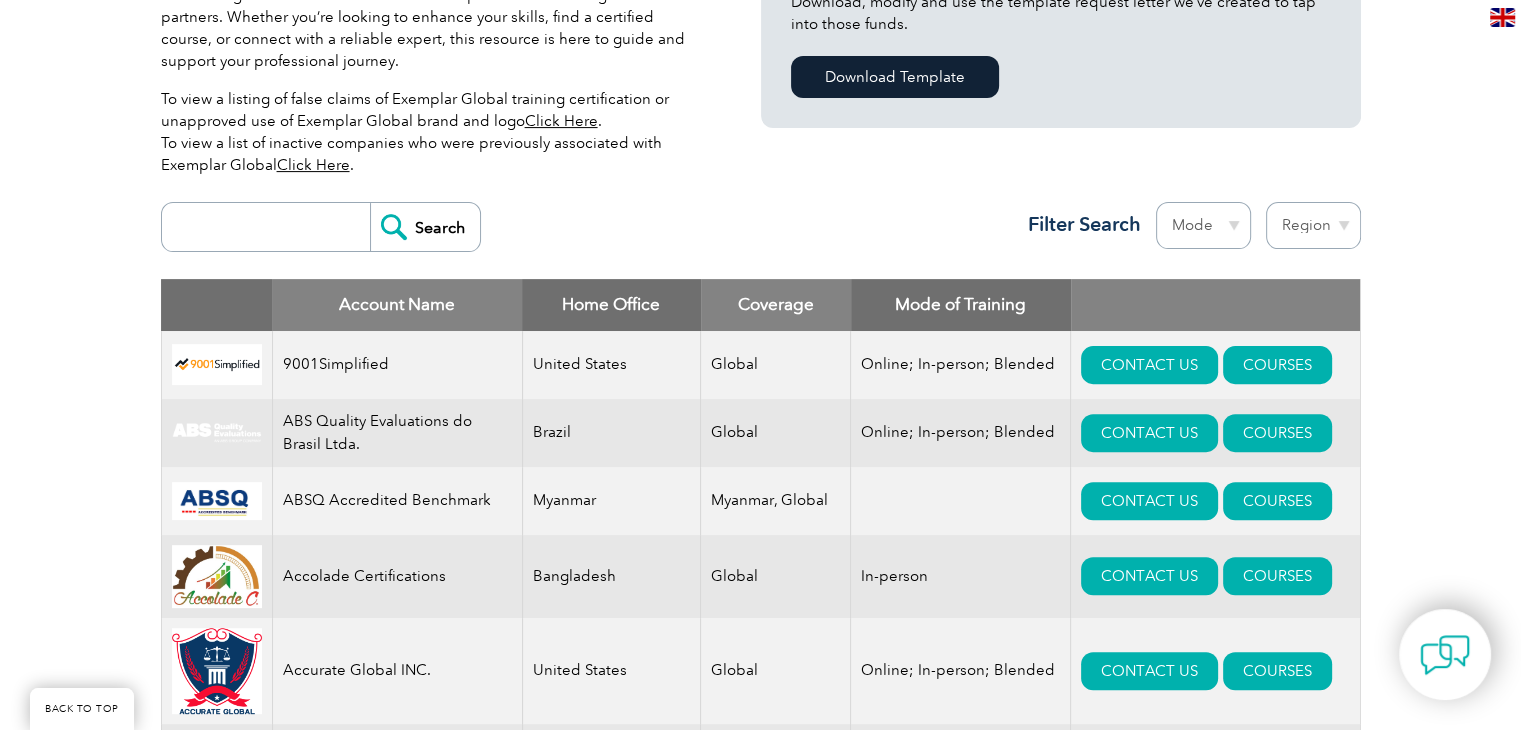 click on "Mode
Online
In-person
Blended" at bounding box center (1203, 225) 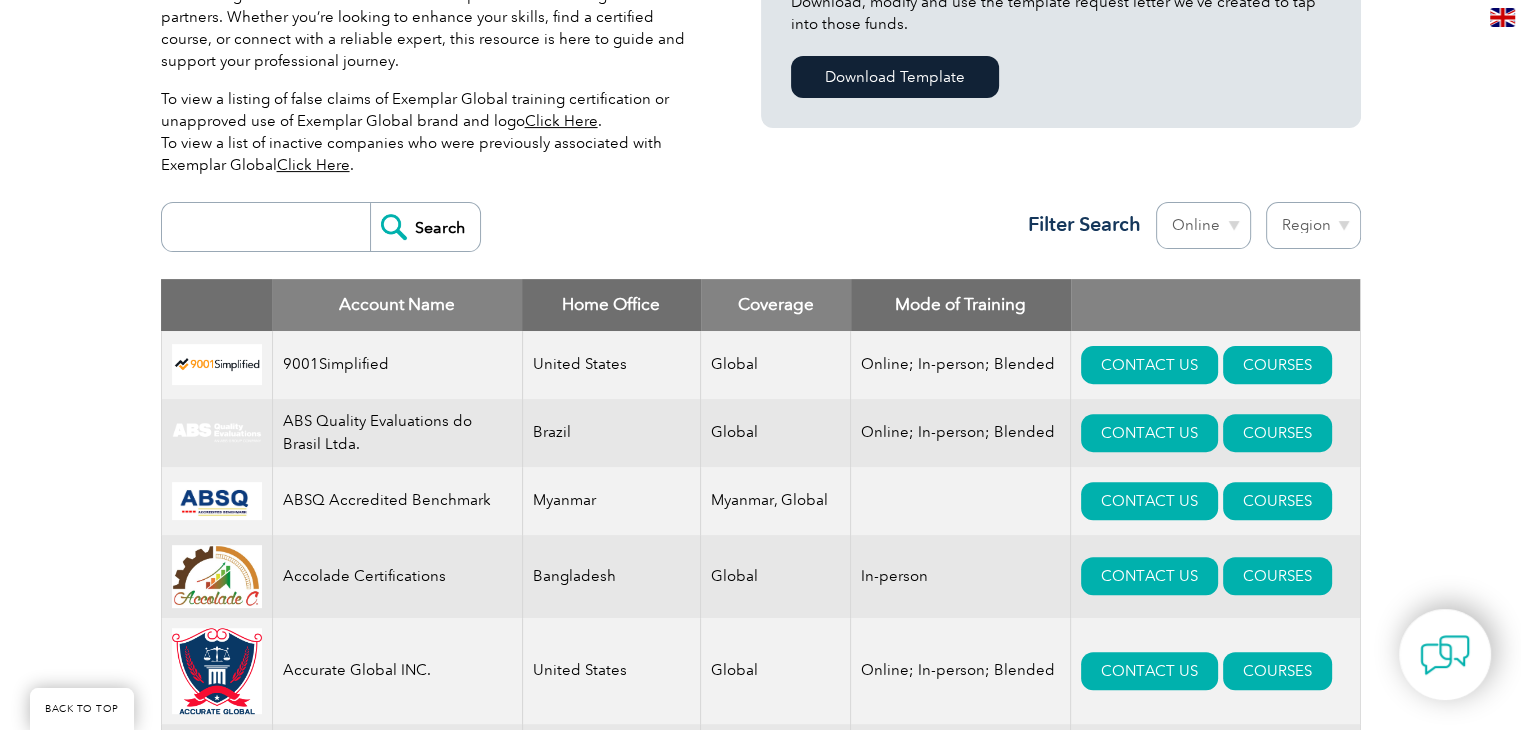 click on "Mode
Online
In-person
Blended" at bounding box center [1203, 225] 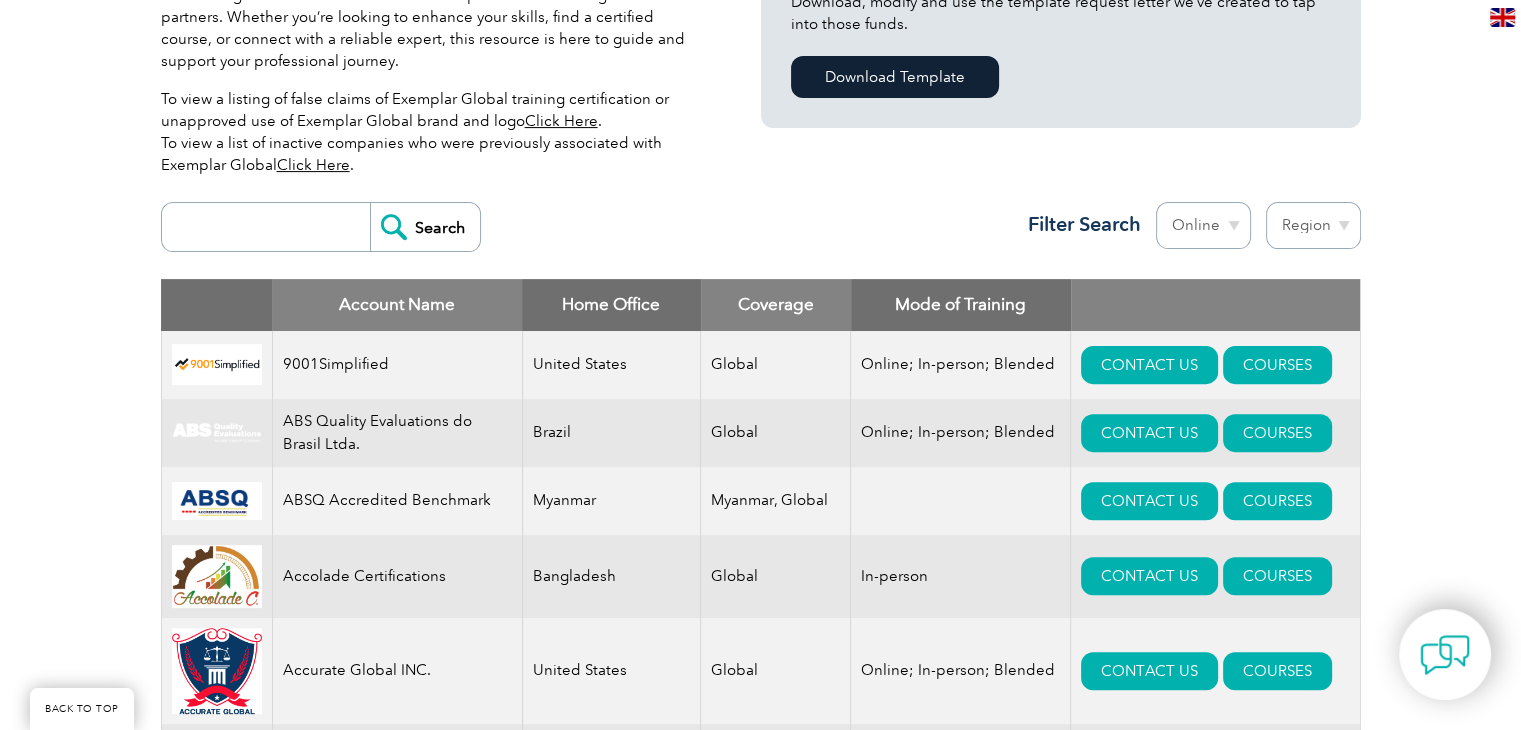 click on "Region
Australia
Bahrain
Bangladesh
Brazil
Canada
Colombia
Dominican Republic
Egypt
India
Indonesia
Iraq
Ireland
Jordan
Korea, Republic of
Malaysia
Malta
Mexico
Mongolia
Montenegro
Myanmar
Netherlands
New Zealand
Nigeria
Oman
Pakistan
Panama
Philippines
Portugal
Romania
Saudi Arabia
Serbia
Singapore
South Africa
Taiwan
Thailand
Trinidad and Tobago" at bounding box center [1313, 225] 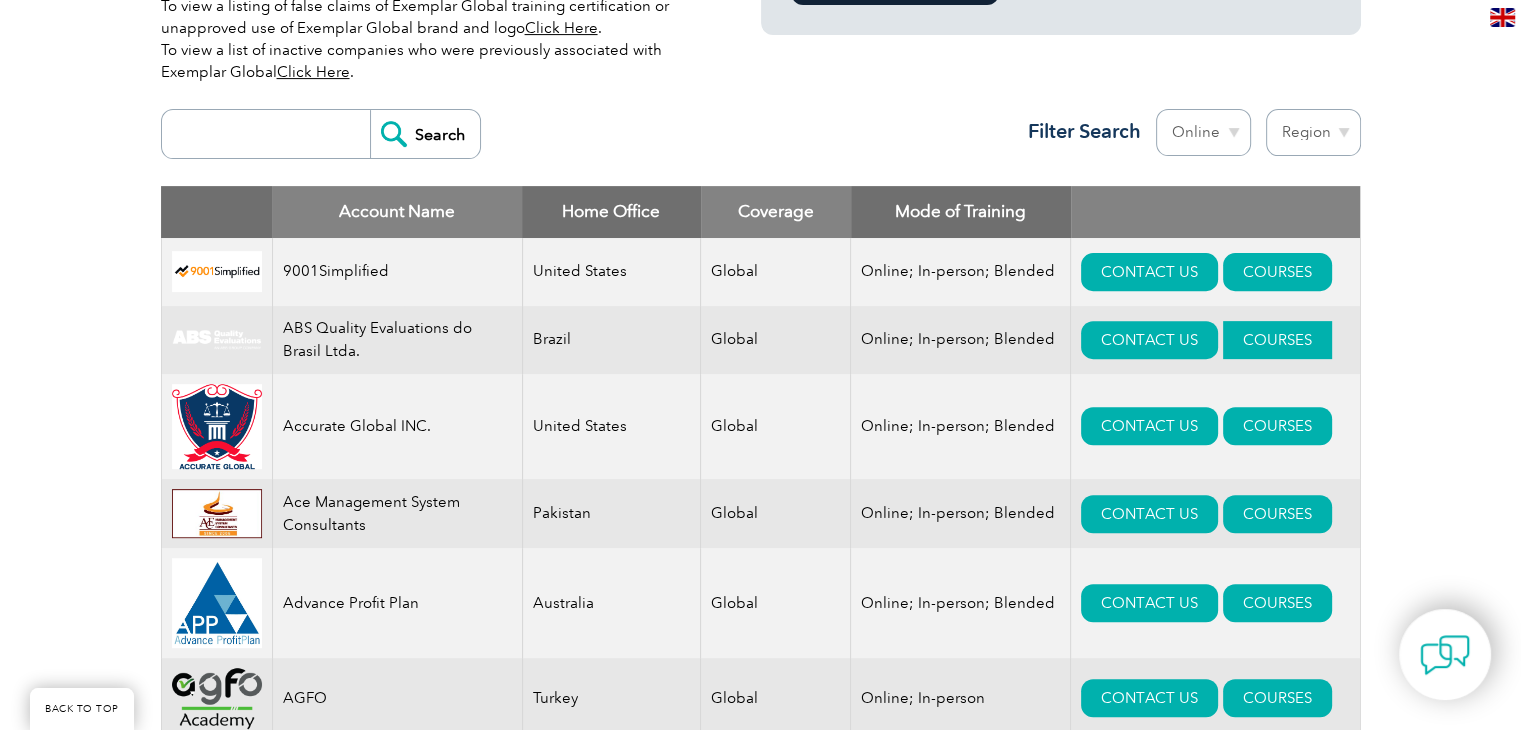 scroll, scrollTop: 632, scrollLeft: 0, axis: vertical 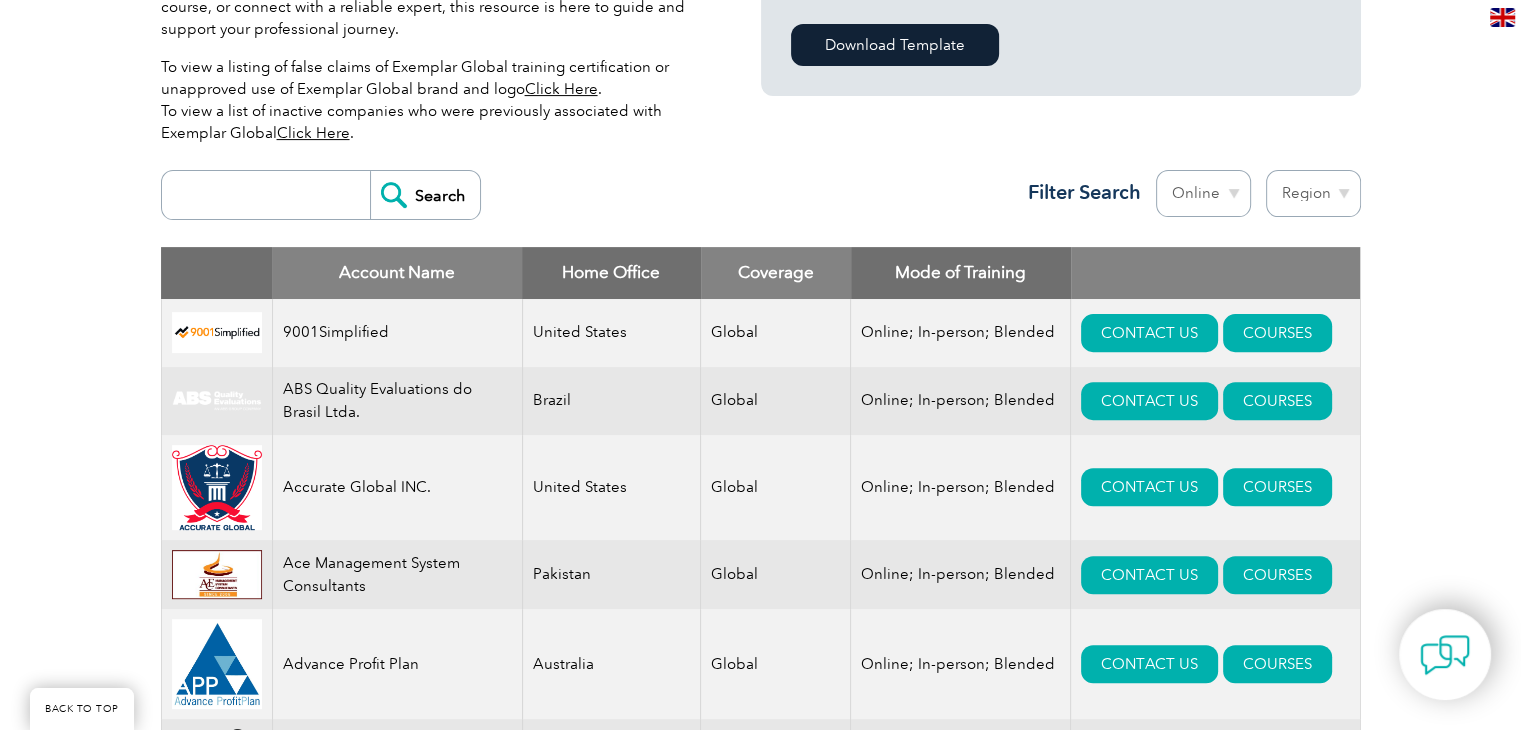 click on "Region   [COUNTRY]   [COUNTRY]   [COUNTRY]   [COUNTRY]   [COUNTRY]   [COUNTRY]   [COUNTRY]   [COUNTRY]   [COUNTRY]   [COUNTRY]   [COUNTRY]   [COUNTRY]   [COUNTRY]   [COUNTRY]   [COUNTRY]   [COUNTRY]   [COUNTRY]   [COUNTRY]   [COUNTRY]   [COUNTRY]   [COUNTRY]   [COUNTRY]   [COUNTRY]   [COUNTRY]   [COUNTRY]   [COUNTRY]   [COUNTRY]   [COUNTRY]   [COUNTRY]   [COUNTRY]   [COUNTRY]   [COUNTRY]   [COUNTRY]   [COUNTRY]   [COUNTRY]   [COUNTRY]   [COUNTRY]   [COUNTRY]   [COUNTRY]   [COUNTRY]   [COUNTRY]   [COUNTRY]   [COUNTRY]   [COUNTRY]" at bounding box center (1313, 193) 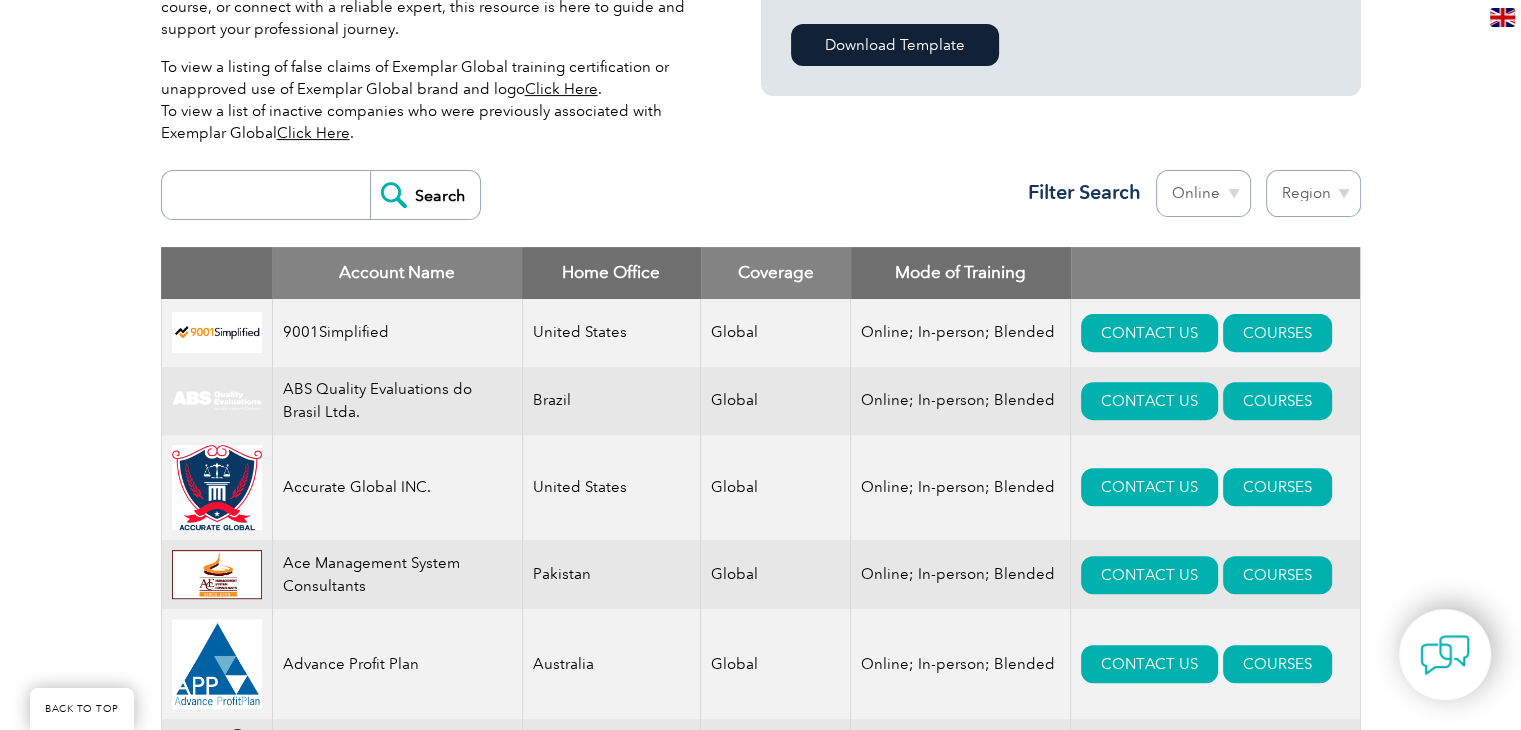 select on "India" 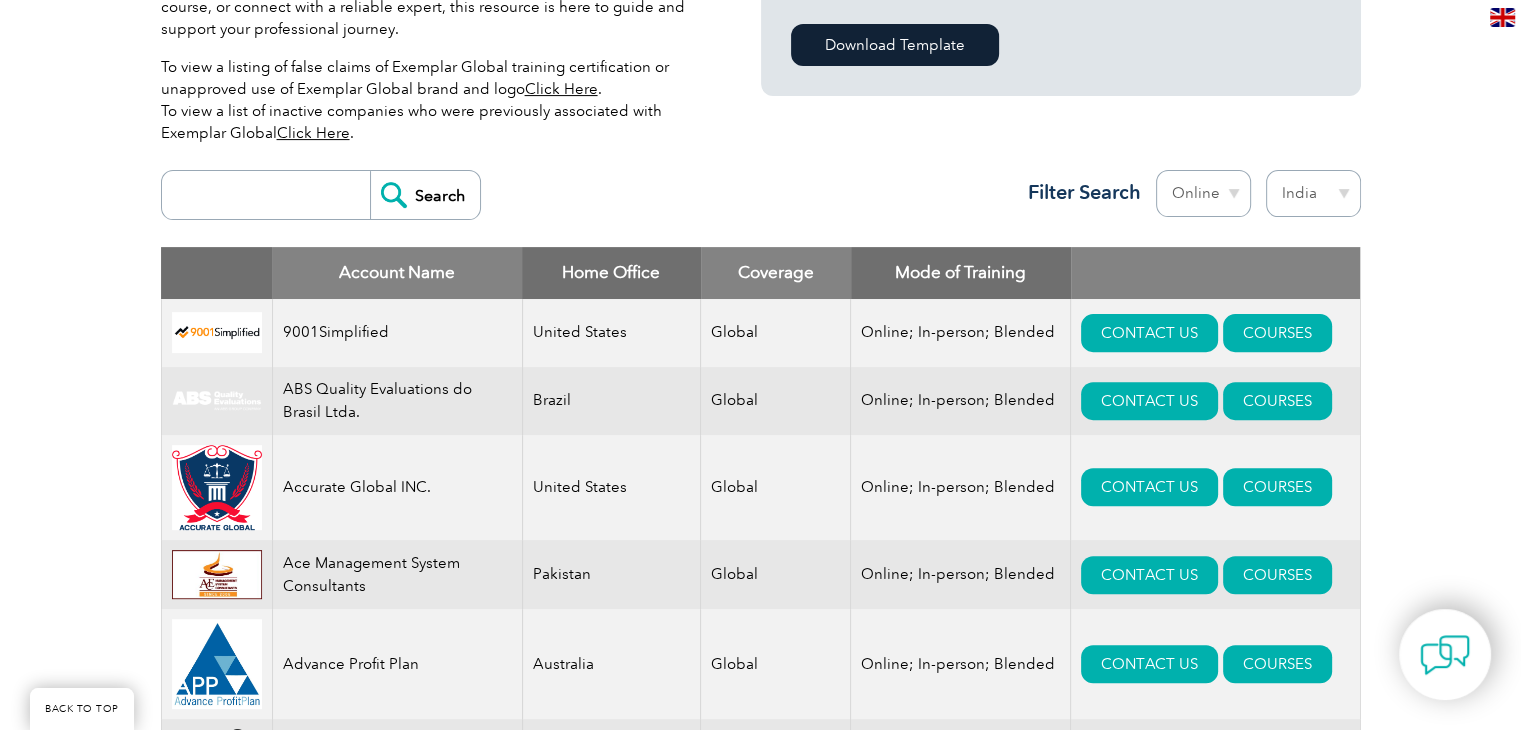 click on "Region   [COUNTRY]   [COUNTRY]   [COUNTRY]   [COUNTRY]   [COUNTRY]   [COUNTRY]   [COUNTRY]   [COUNTRY]   [COUNTRY]   [COUNTRY]   [COUNTRY]   [COUNTRY]   [COUNTRY]   [COUNTRY]   [COUNTRY]   [COUNTRY]   [COUNTRY]   [COUNTRY]   [COUNTRY]   [COUNTRY]   [COUNTRY]   [COUNTRY]   [COUNTRY]   [COUNTRY]   [COUNTRY]   [COUNTRY]   [COUNTRY]   [COUNTRY]   [COUNTRY]   [COUNTRY]   [COUNTRY]   [COUNTRY]   [COUNTRY]   [COUNTRY]   [COUNTRY]   [COUNTRY]   [COUNTRY]   [COUNTRY]   [COUNTRY]   [COUNTRY]   [COUNTRY]   [COUNTRY]   [COUNTRY]   [COUNTRY]" at bounding box center [1313, 193] 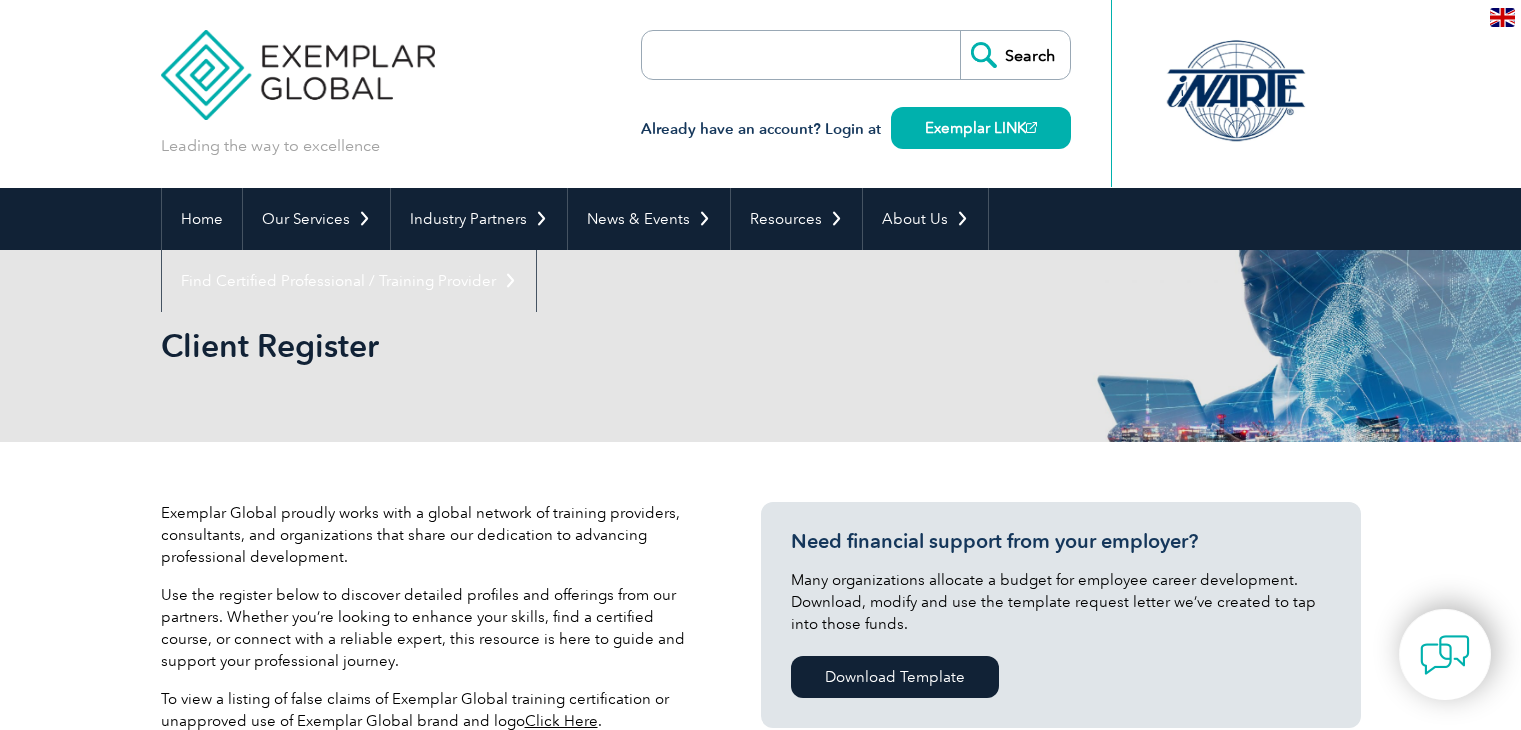 select on "India" 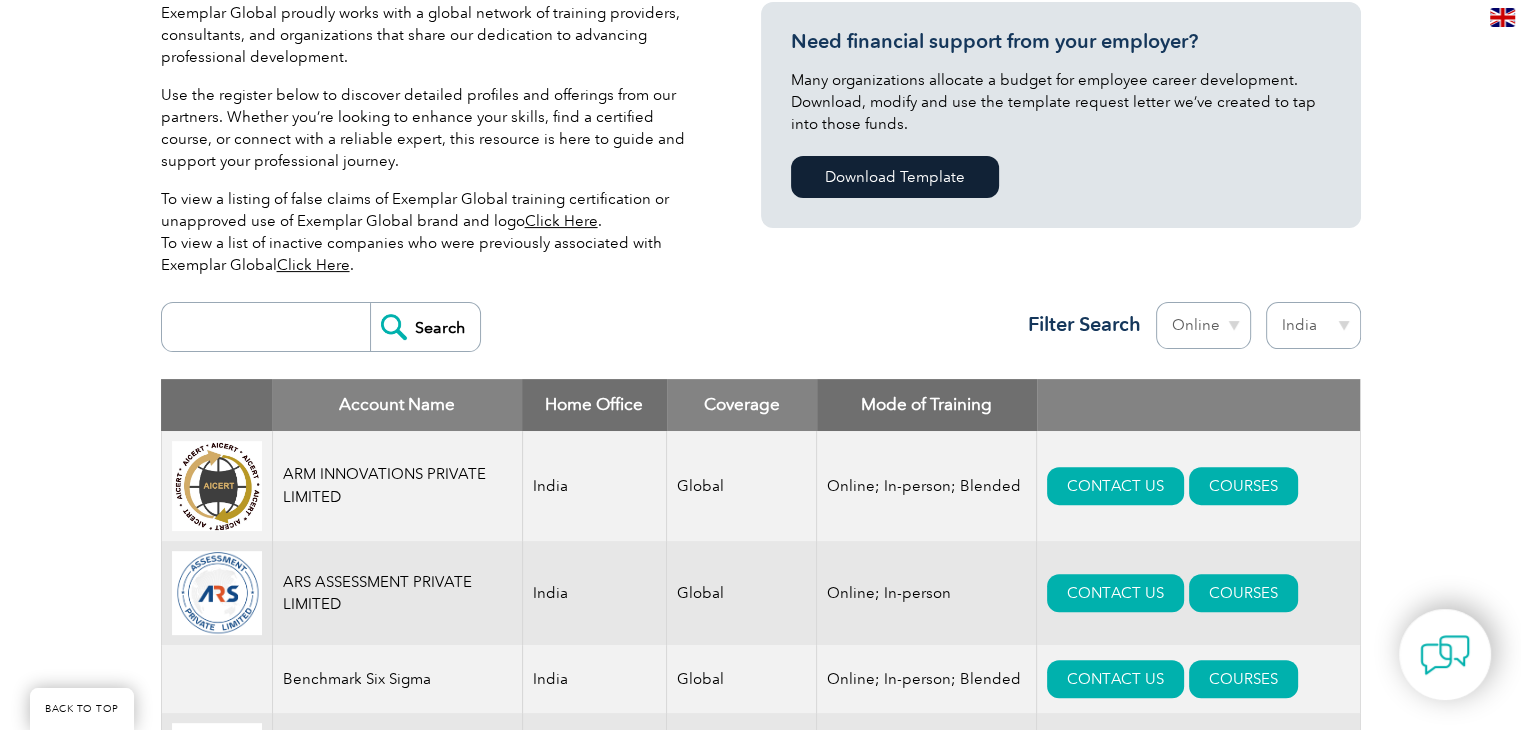 scroll, scrollTop: 700, scrollLeft: 0, axis: vertical 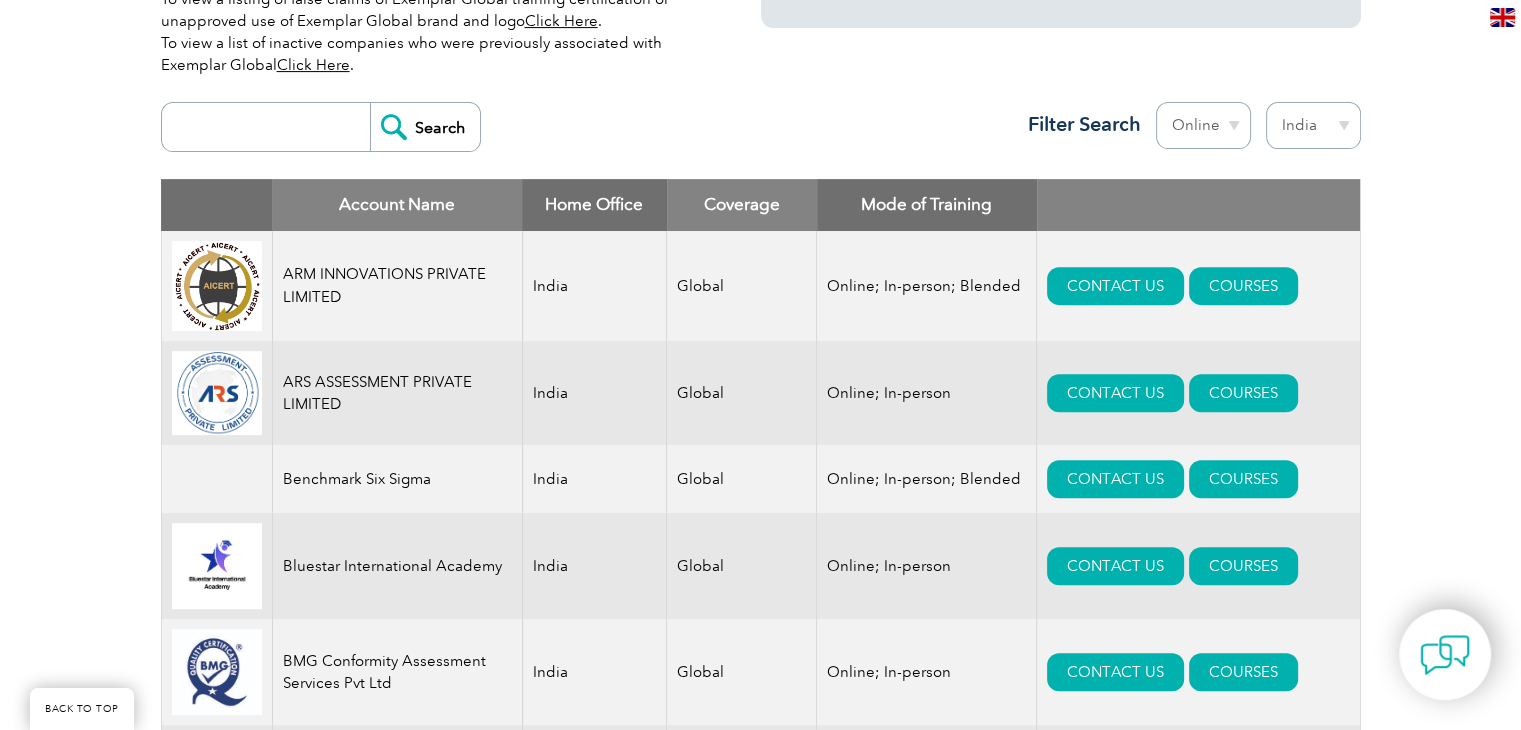 click at bounding box center (271, 127) 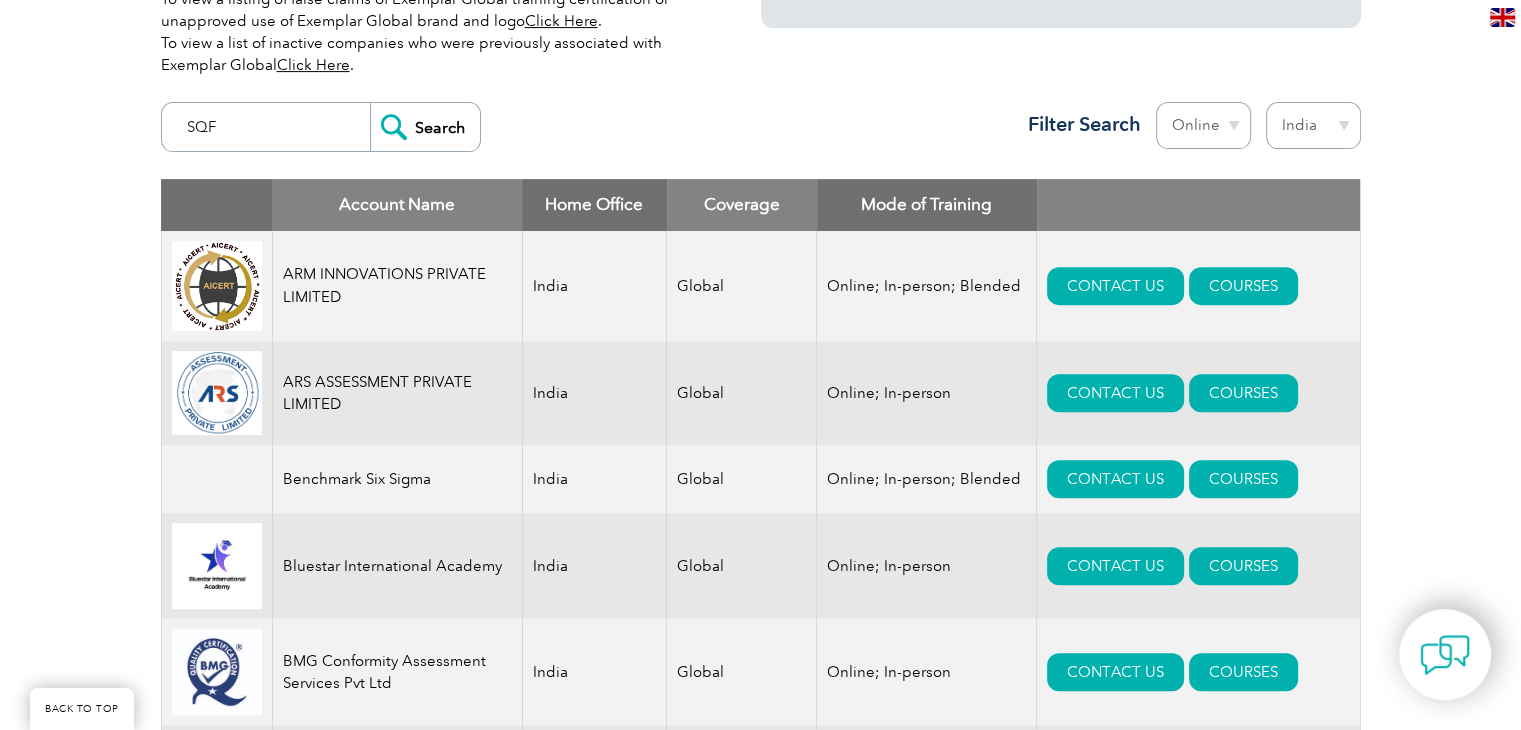 type on "SQF" 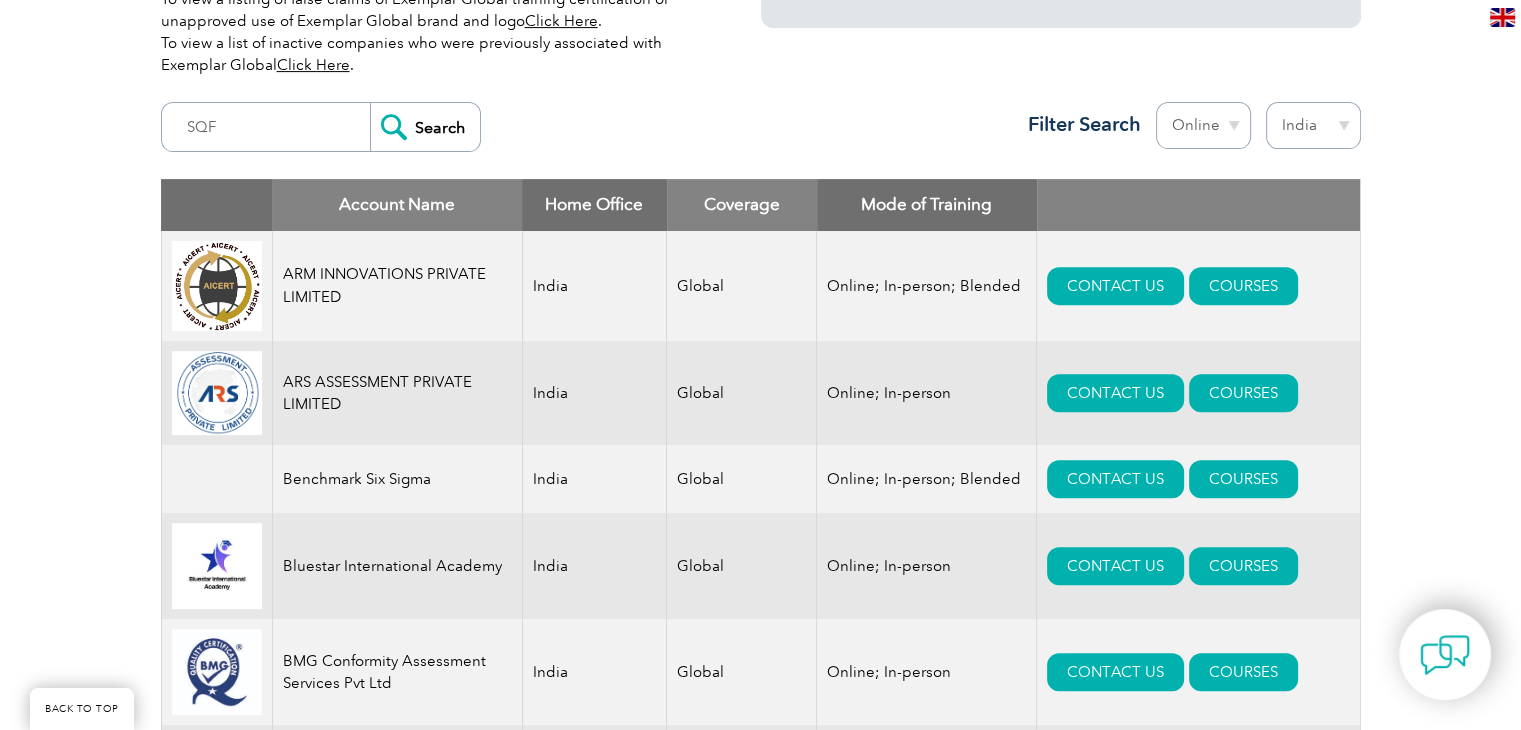 click on "Search" at bounding box center (425, 127) 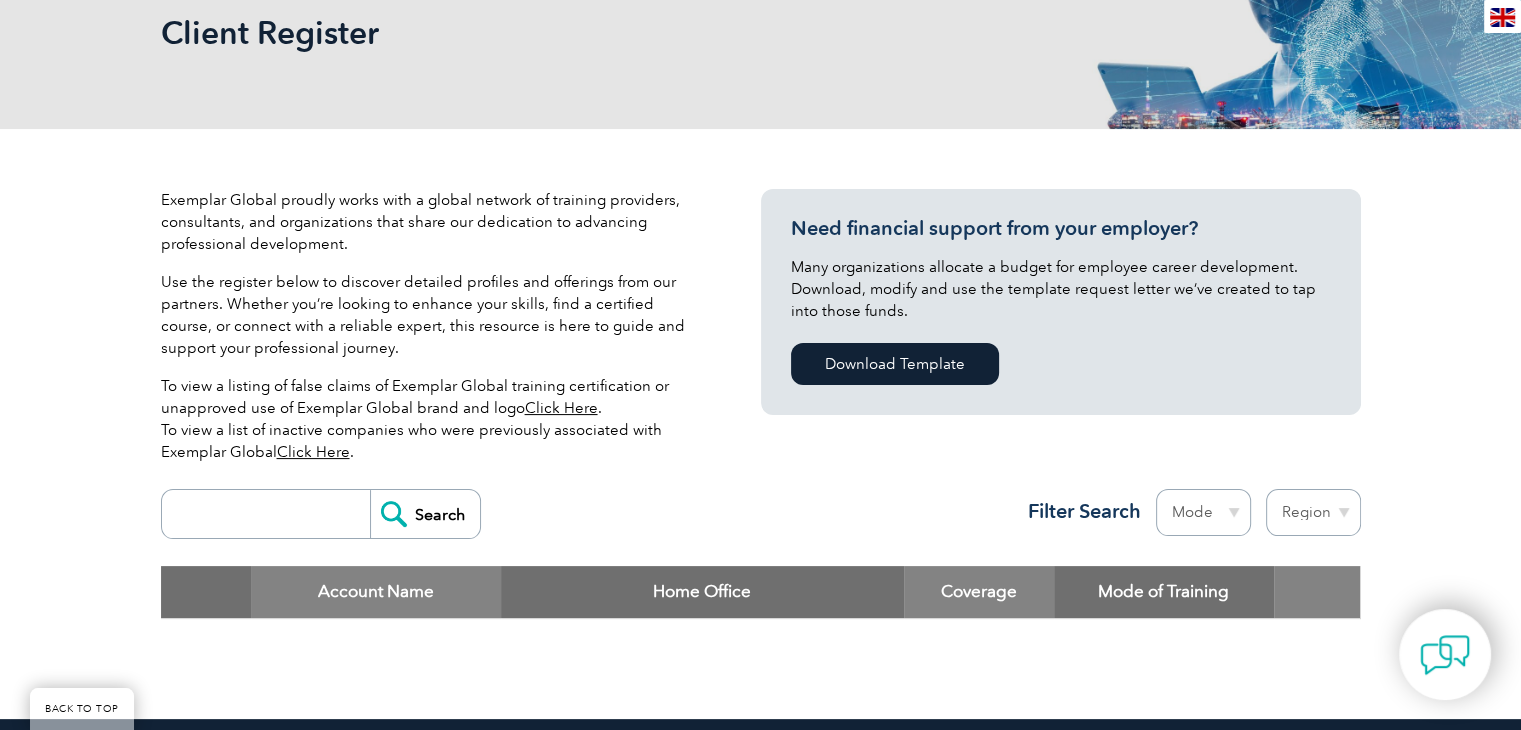 scroll, scrollTop: 600, scrollLeft: 0, axis: vertical 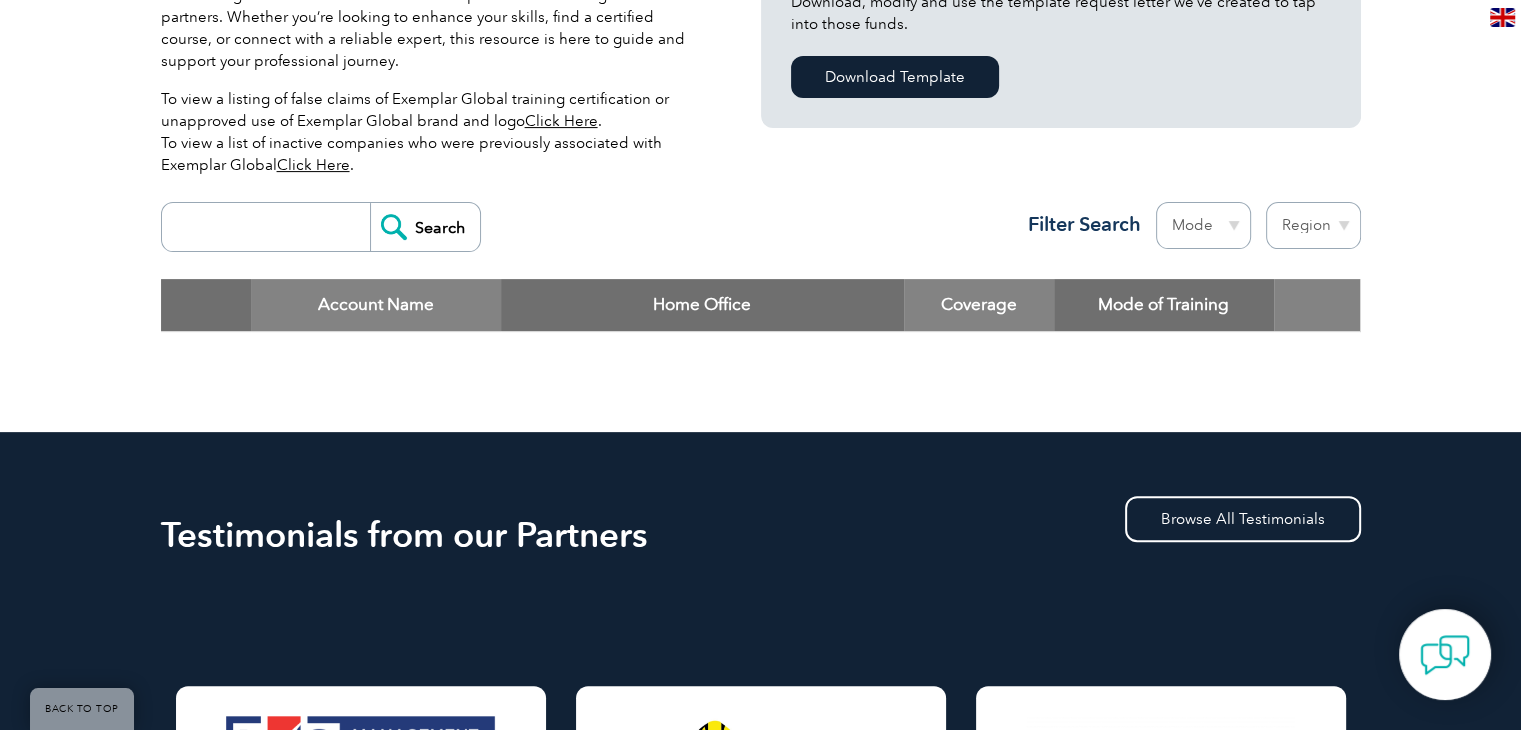 click at bounding box center (271, 227) 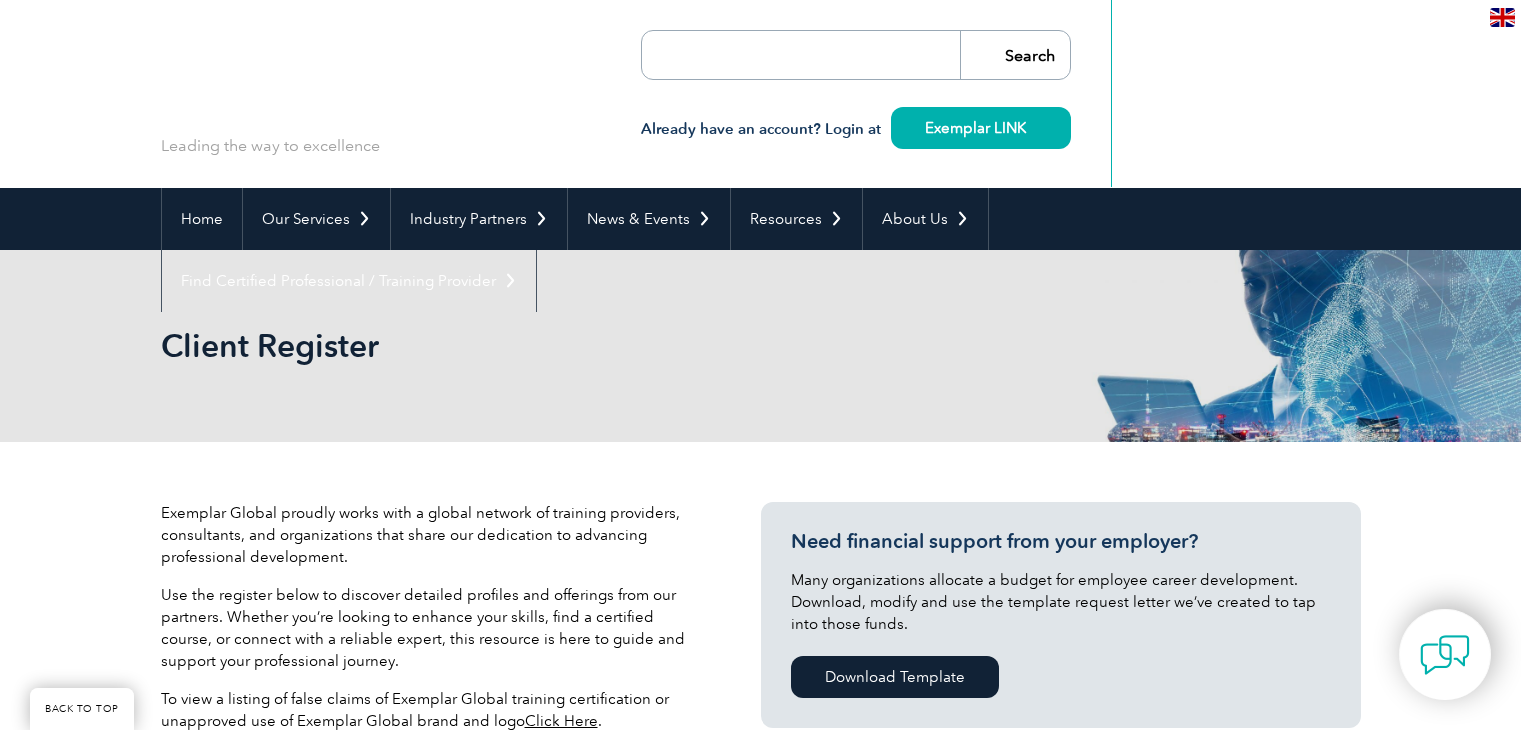 select on "India" 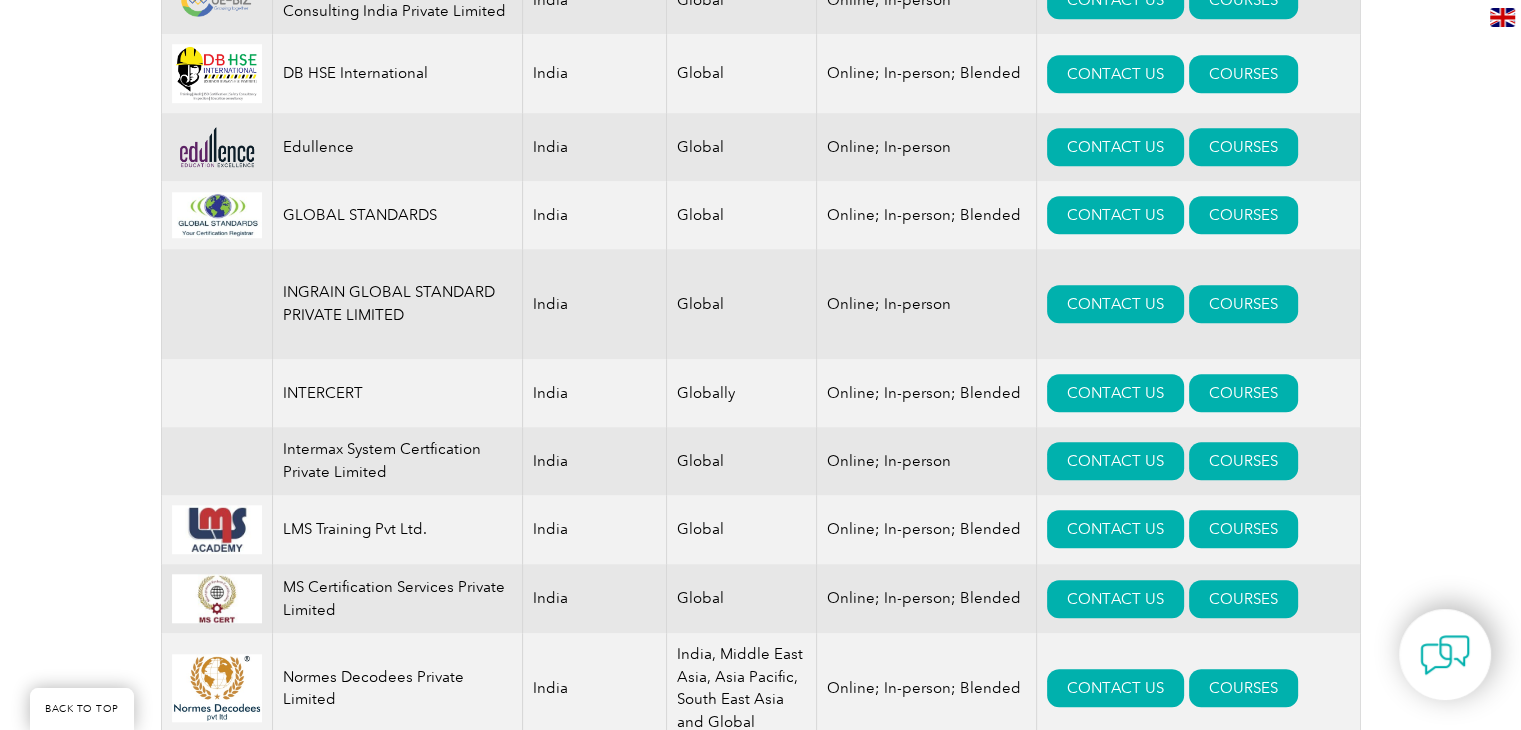 scroll, scrollTop: 1600, scrollLeft: 0, axis: vertical 